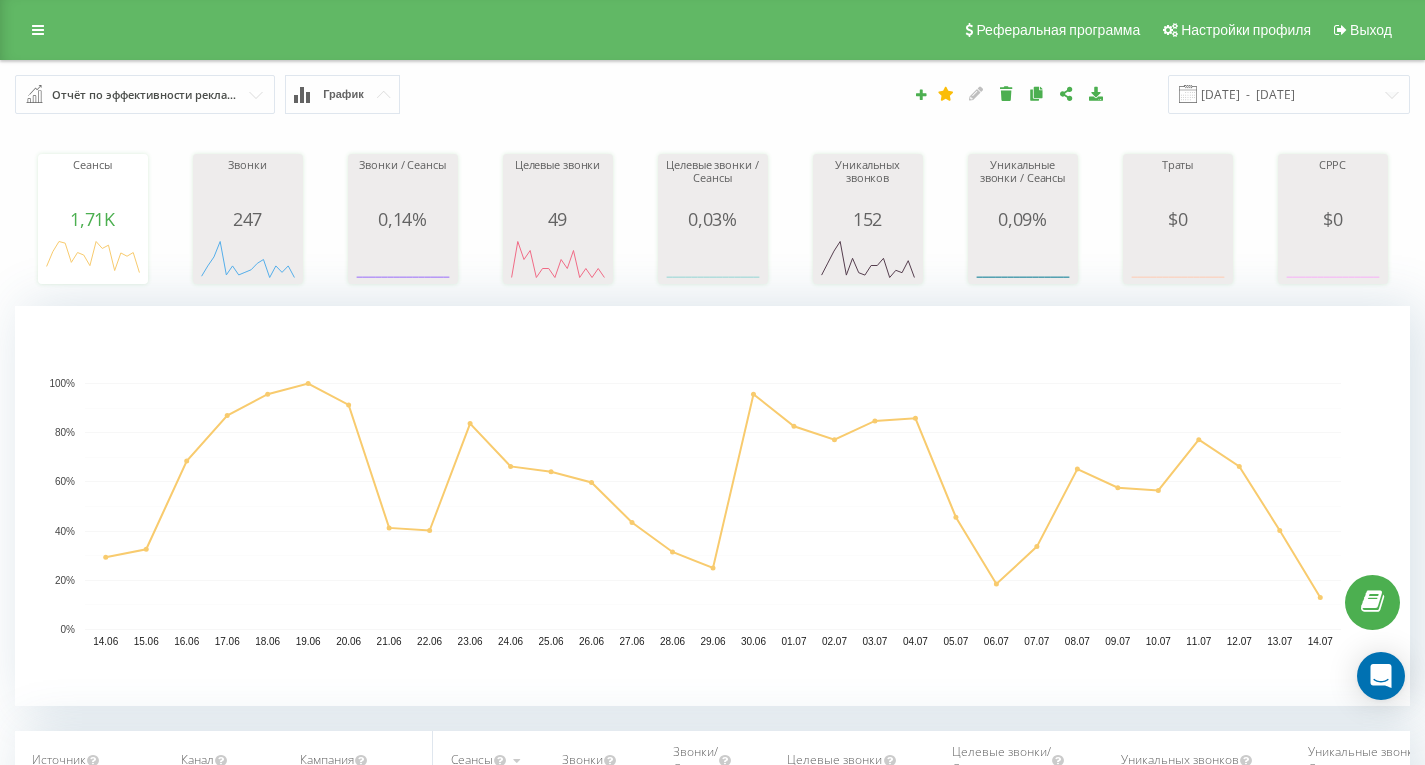 scroll, scrollTop: 0, scrollLeft: 0, axis: both 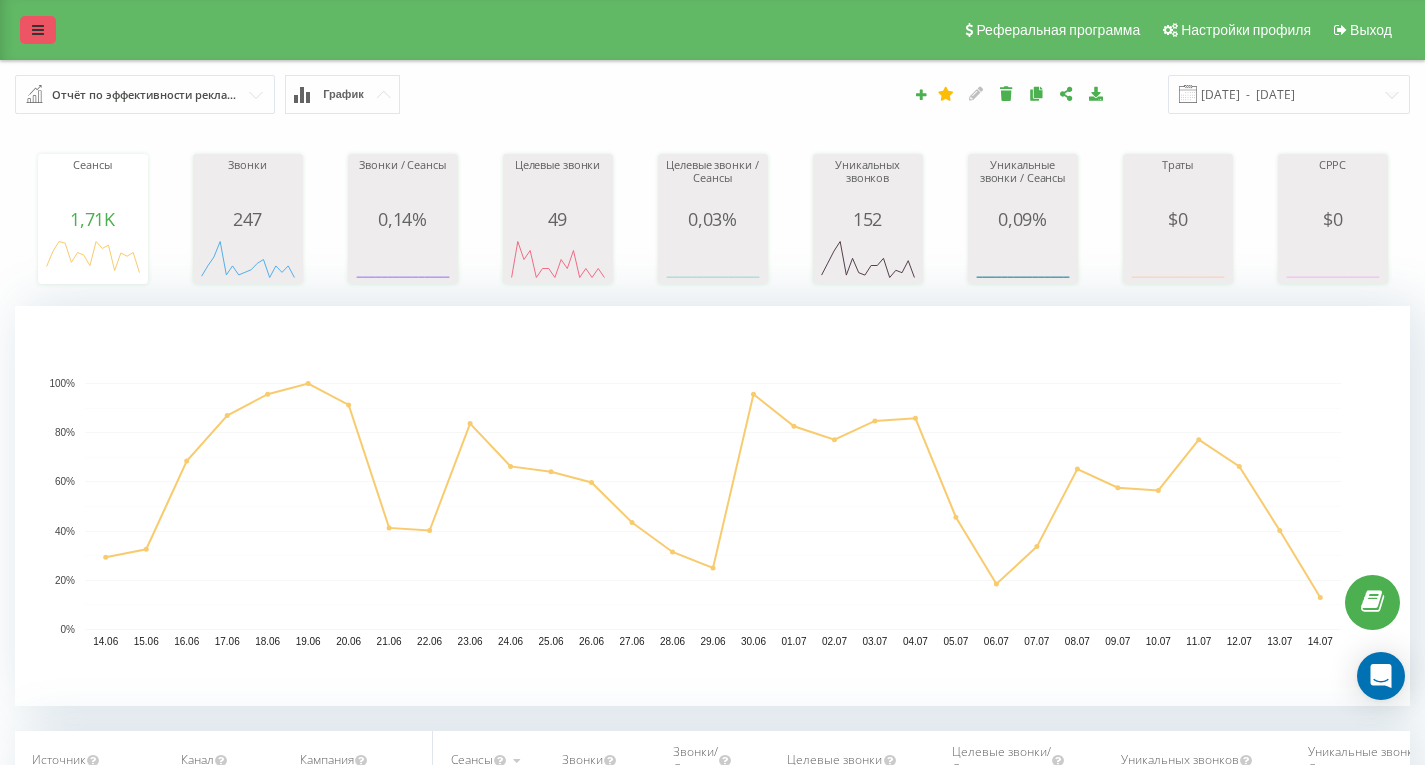 click at bounding box center [38, 30] 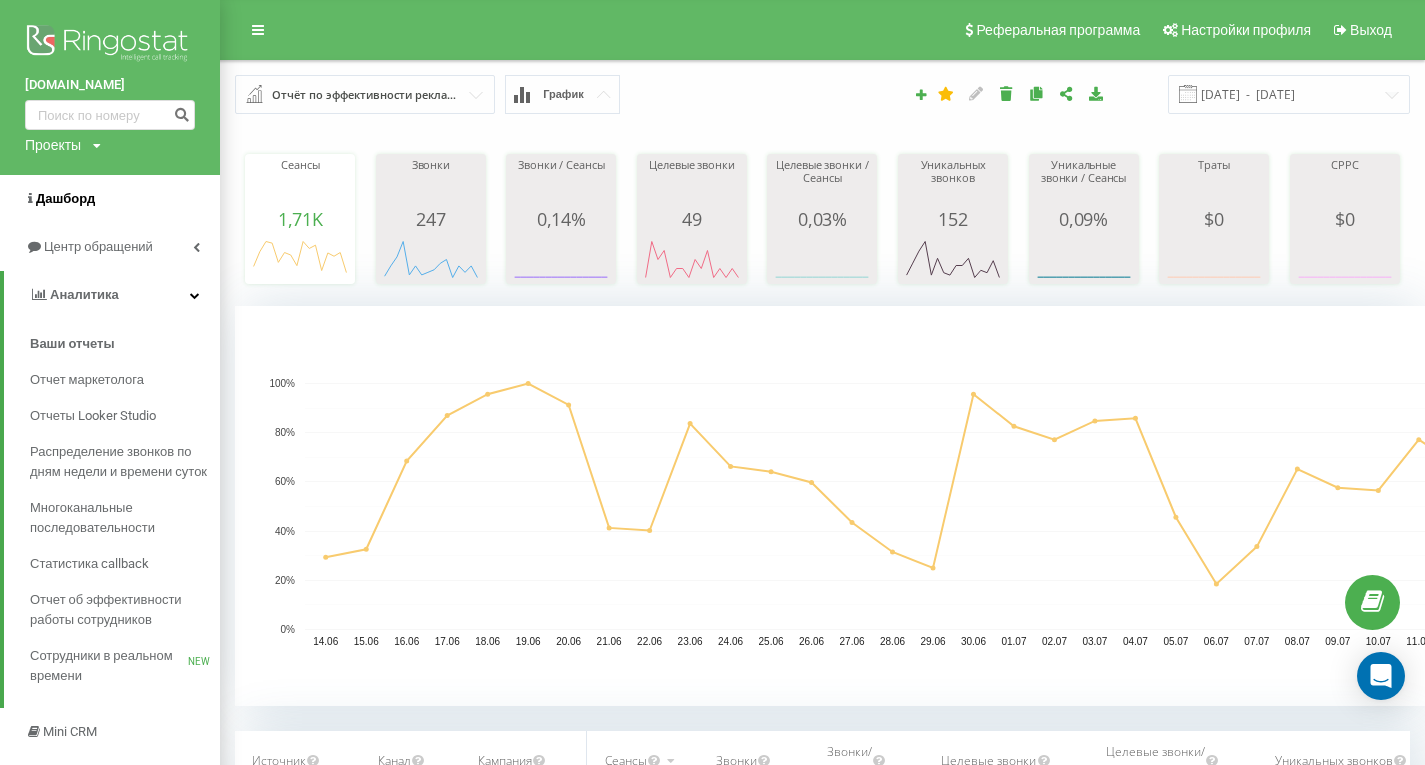 click on "Дашборд" at bounding box center (110, 199) 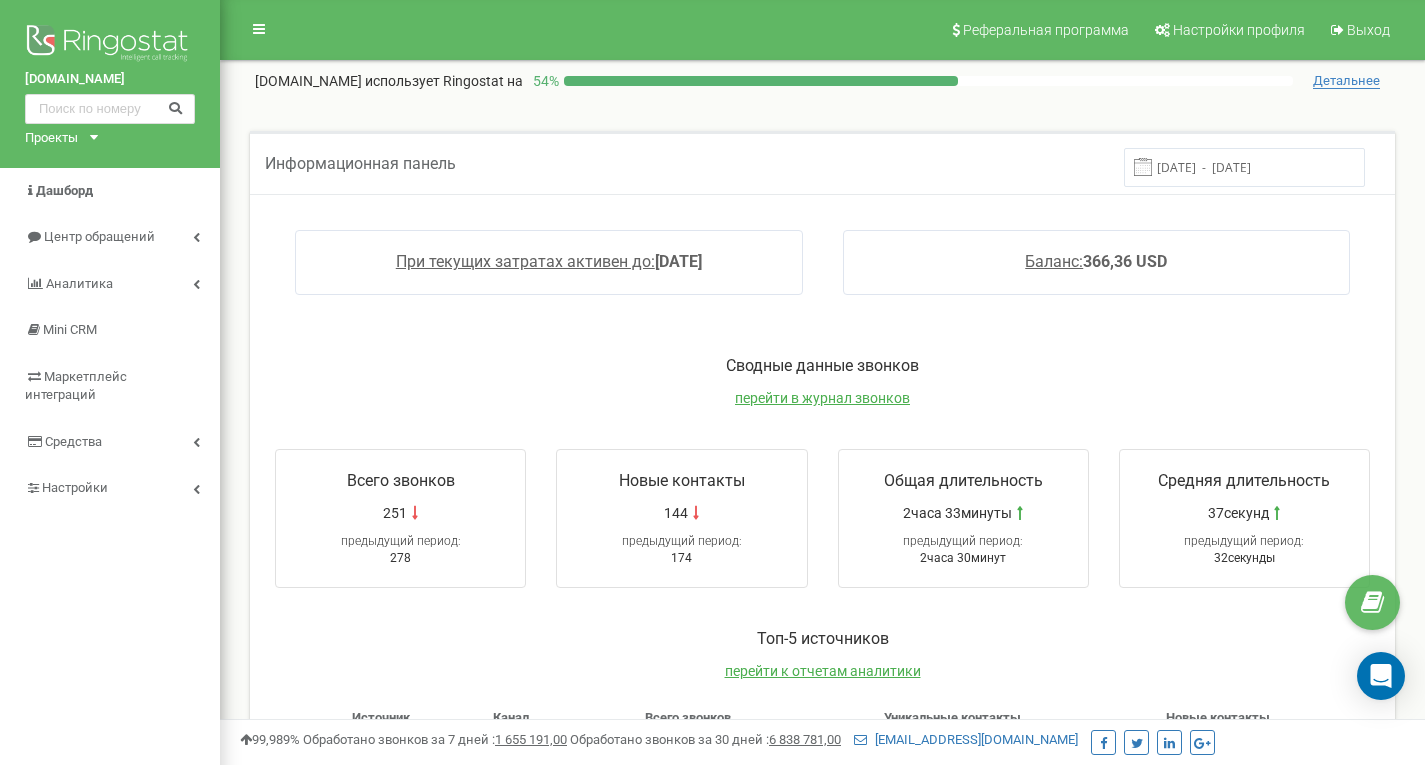scroll, scrollTop: 0, scrollLeft: 0, axis: both 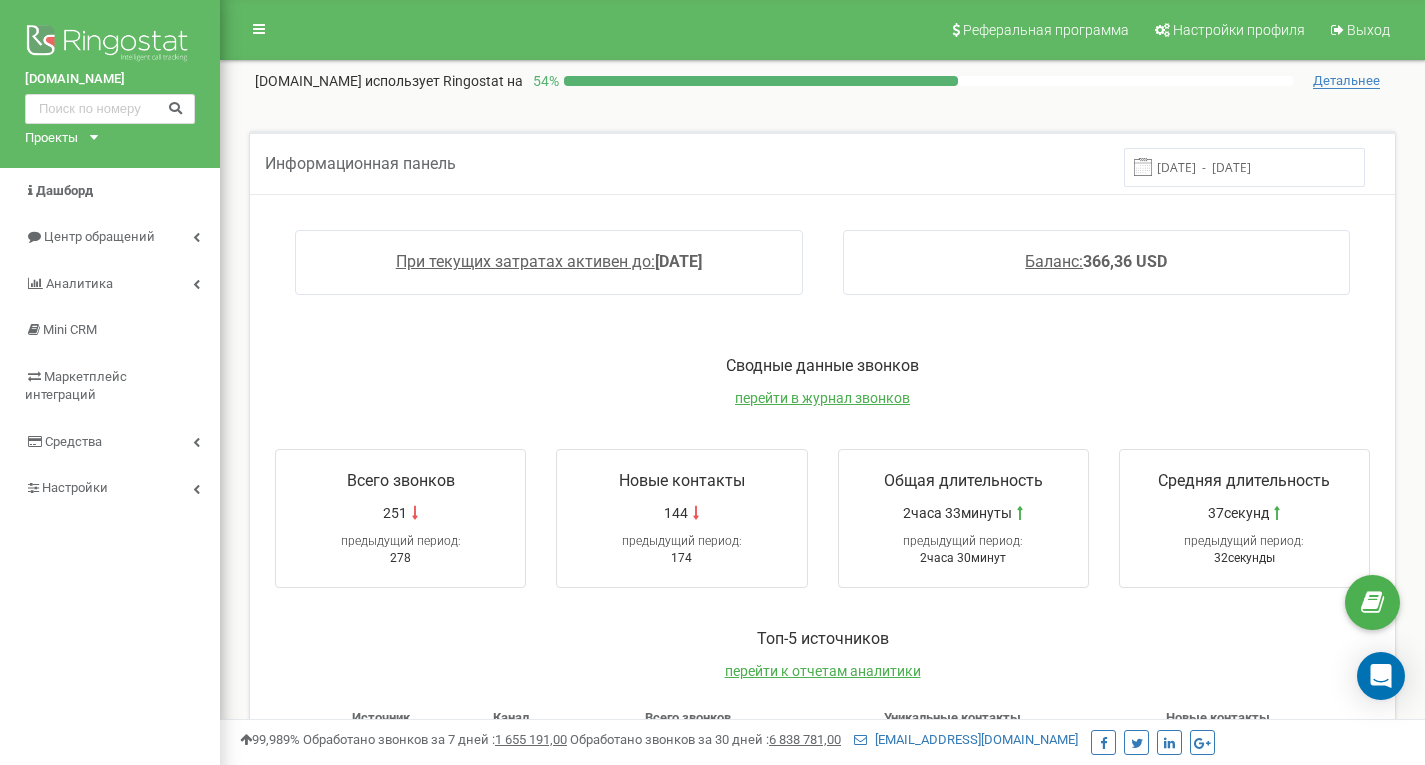 click on "Сводные данные звонков" at bounding box center [822, 366] 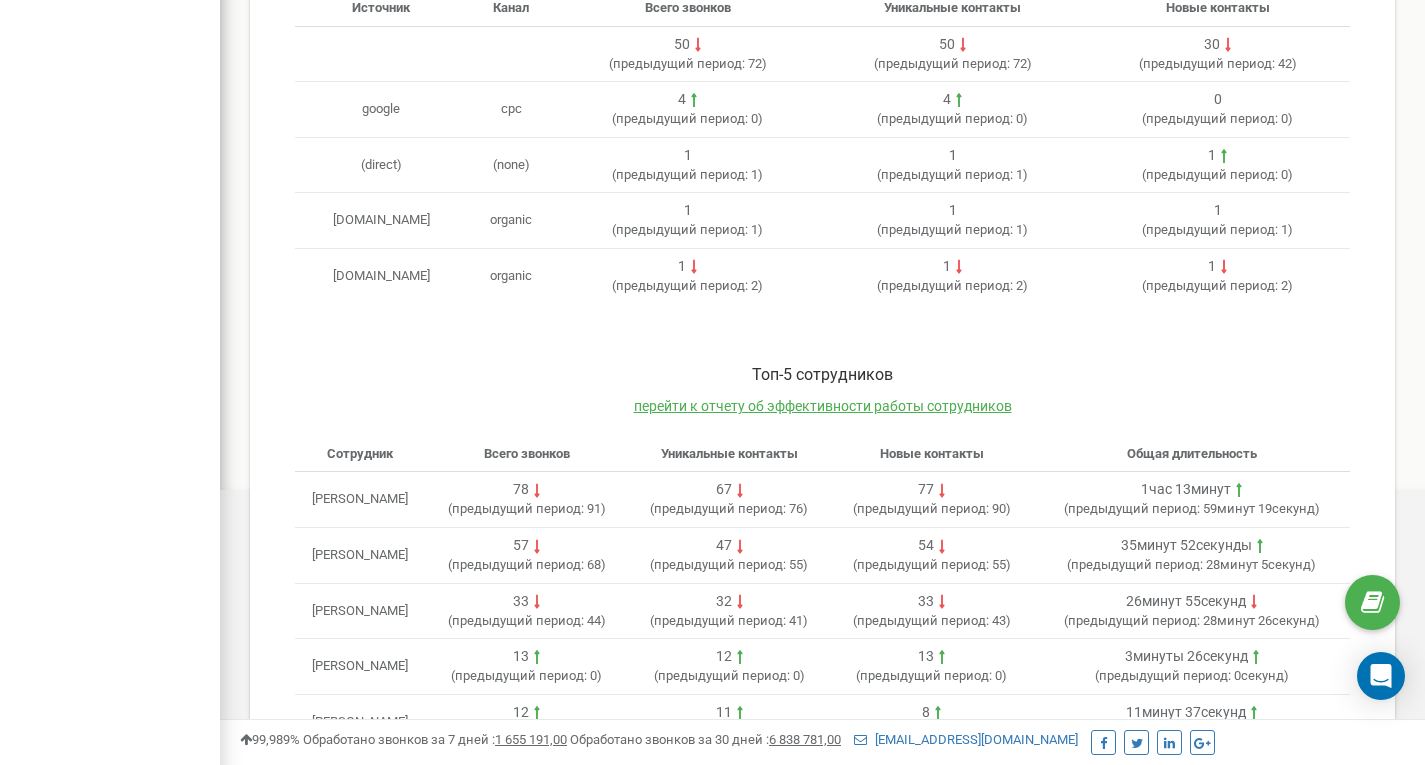 scroll, scrollTop: 711, scrollLeft: 0, axis: vertical 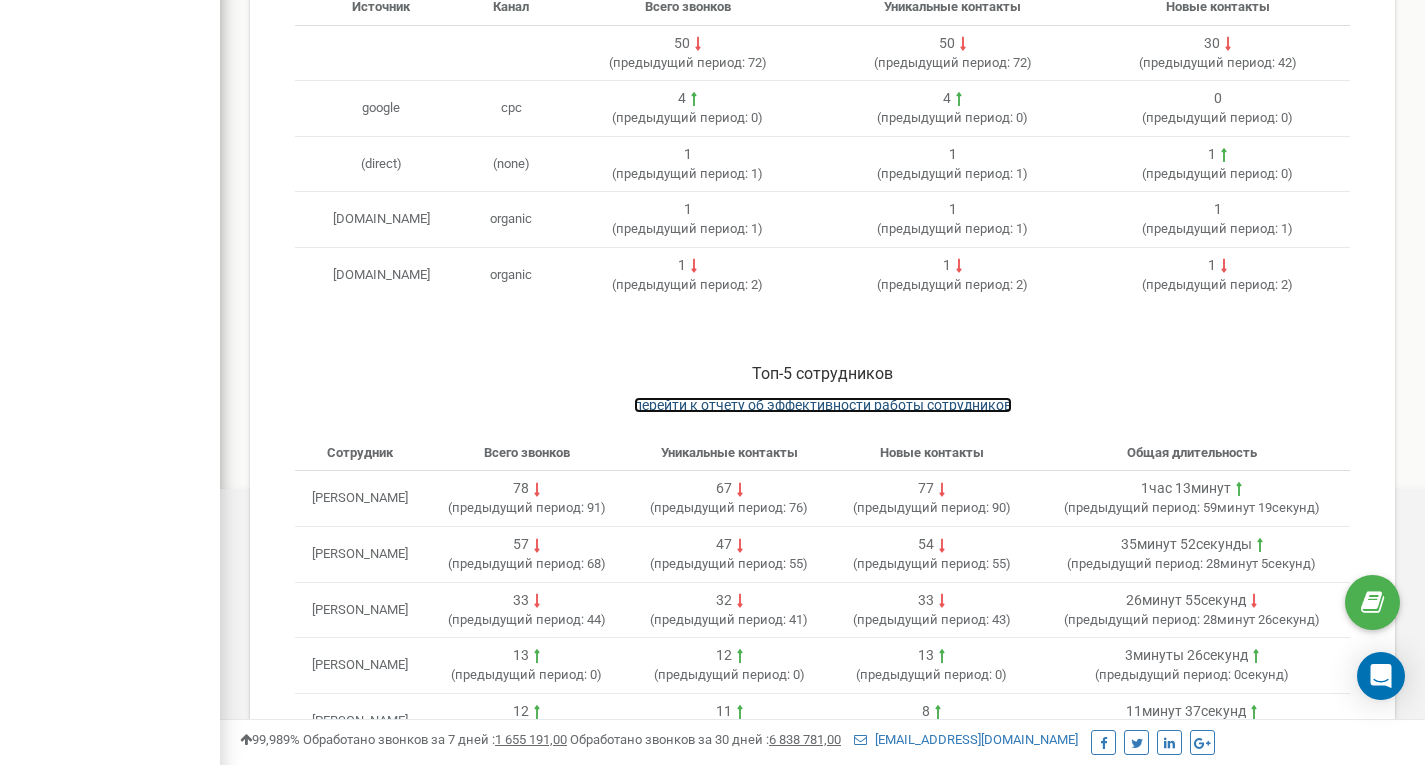 click on "перейти к отчету об эффективности работы сотрудников" at bounding box center [823, 405] 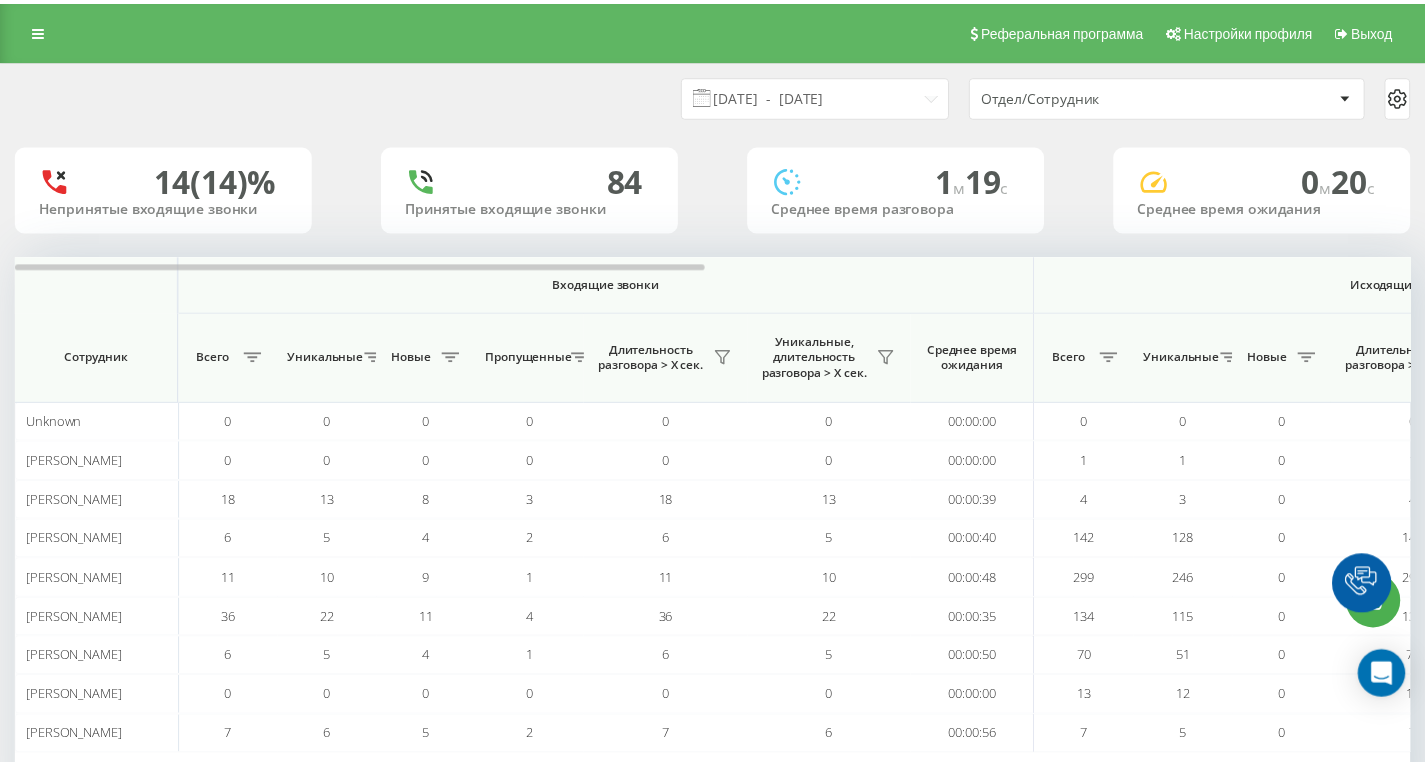 scroll, scrollTop: 0, scrollLeft: 0, axis: both 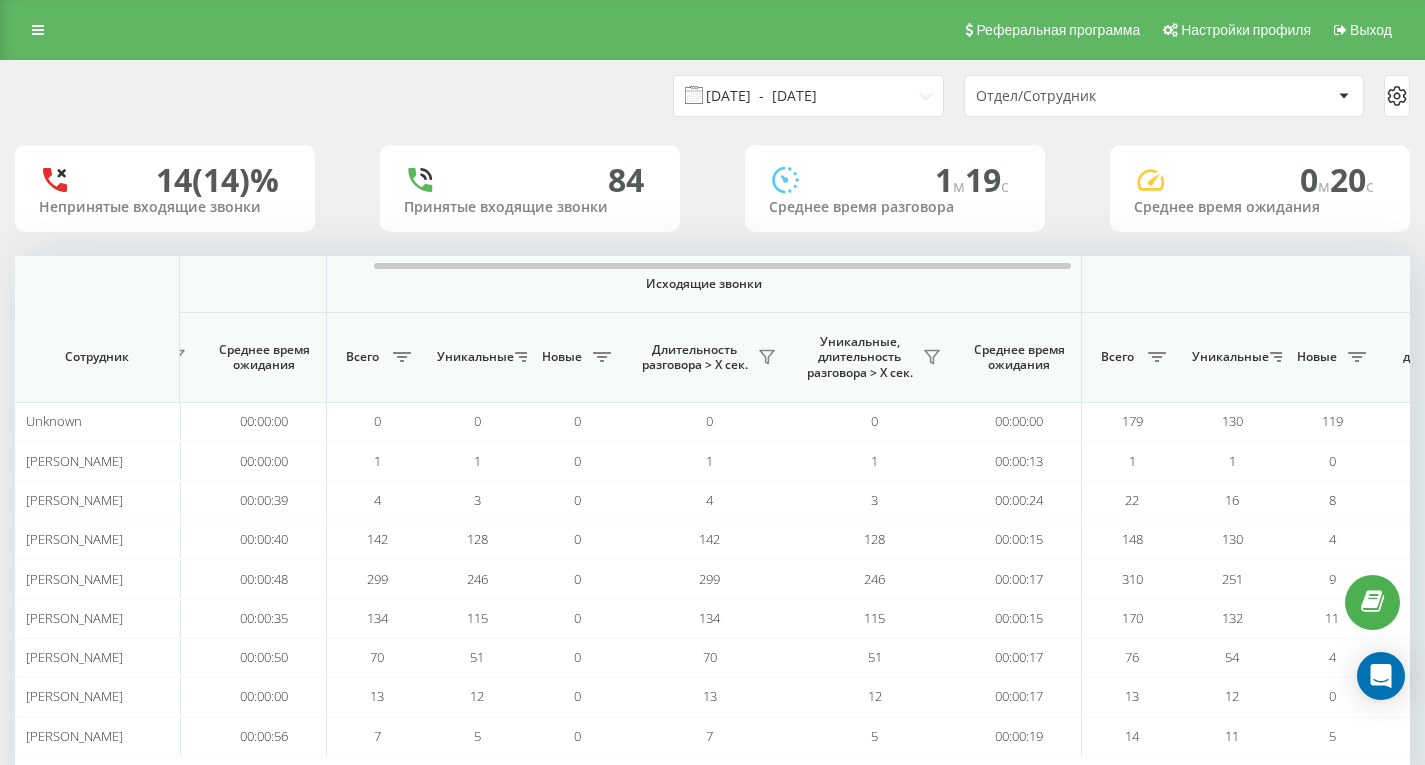 click on "[DATE]  -  [DATE]" at bounding box center (808, 96) 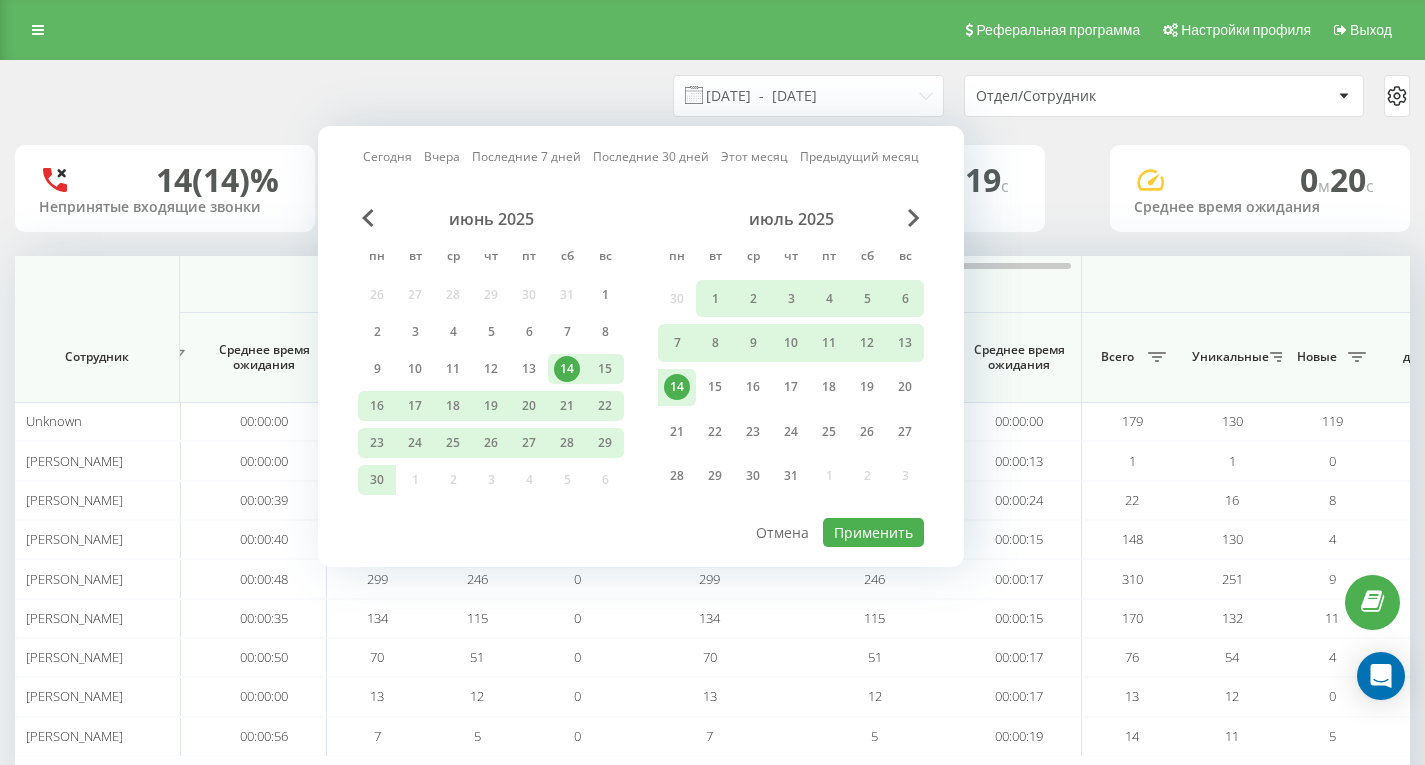 click on "14" at bounding box center (677, 387) 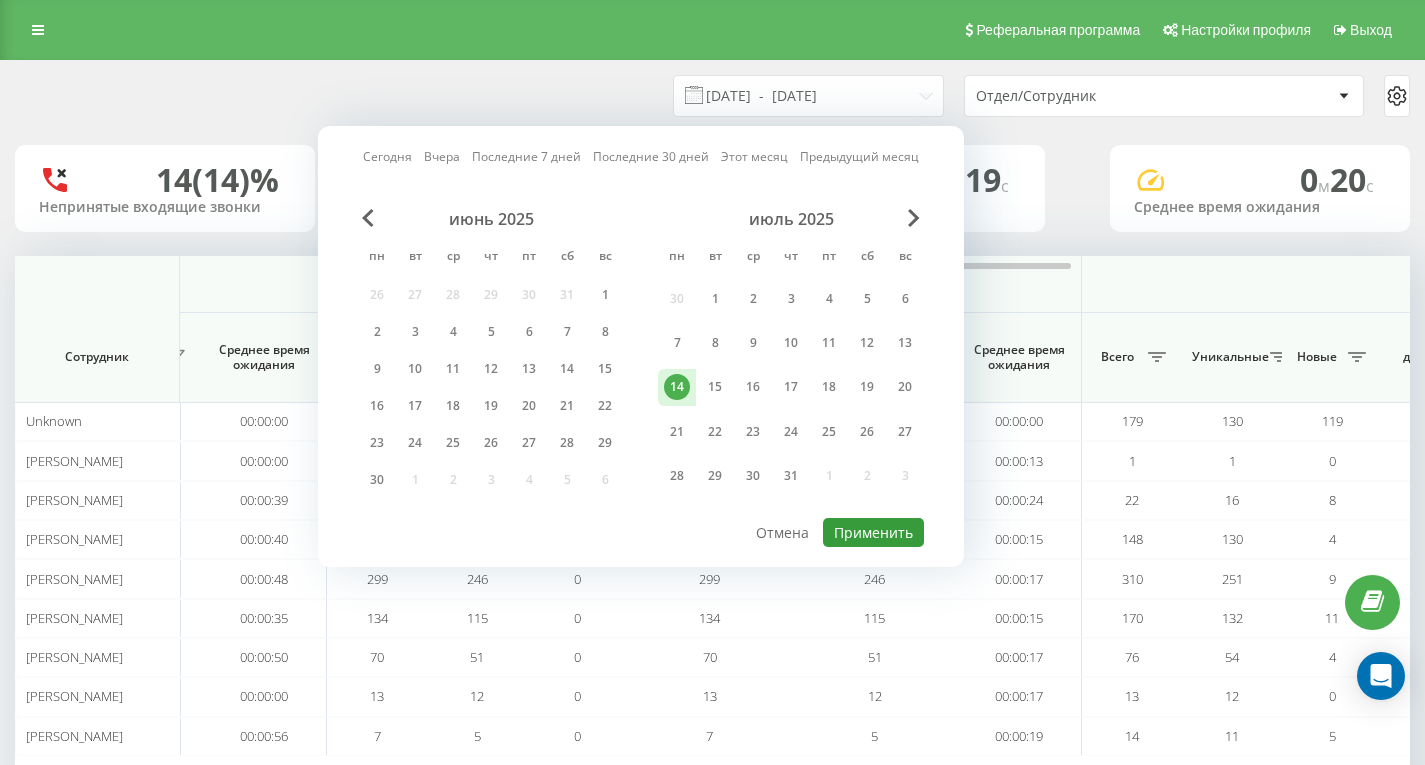 click on "Применить" at bounding box center [873, 532] 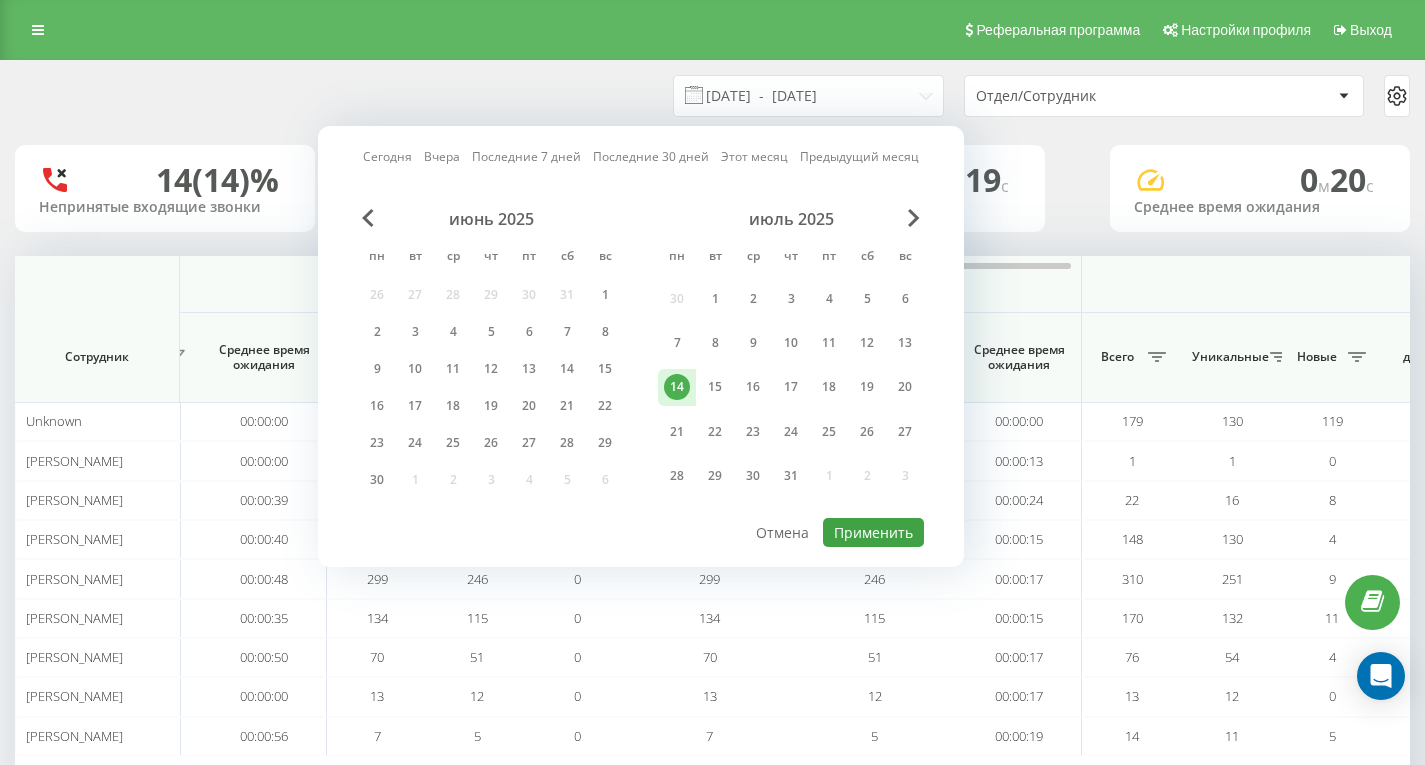 type on "14.07.2025  -  14.07.2025" 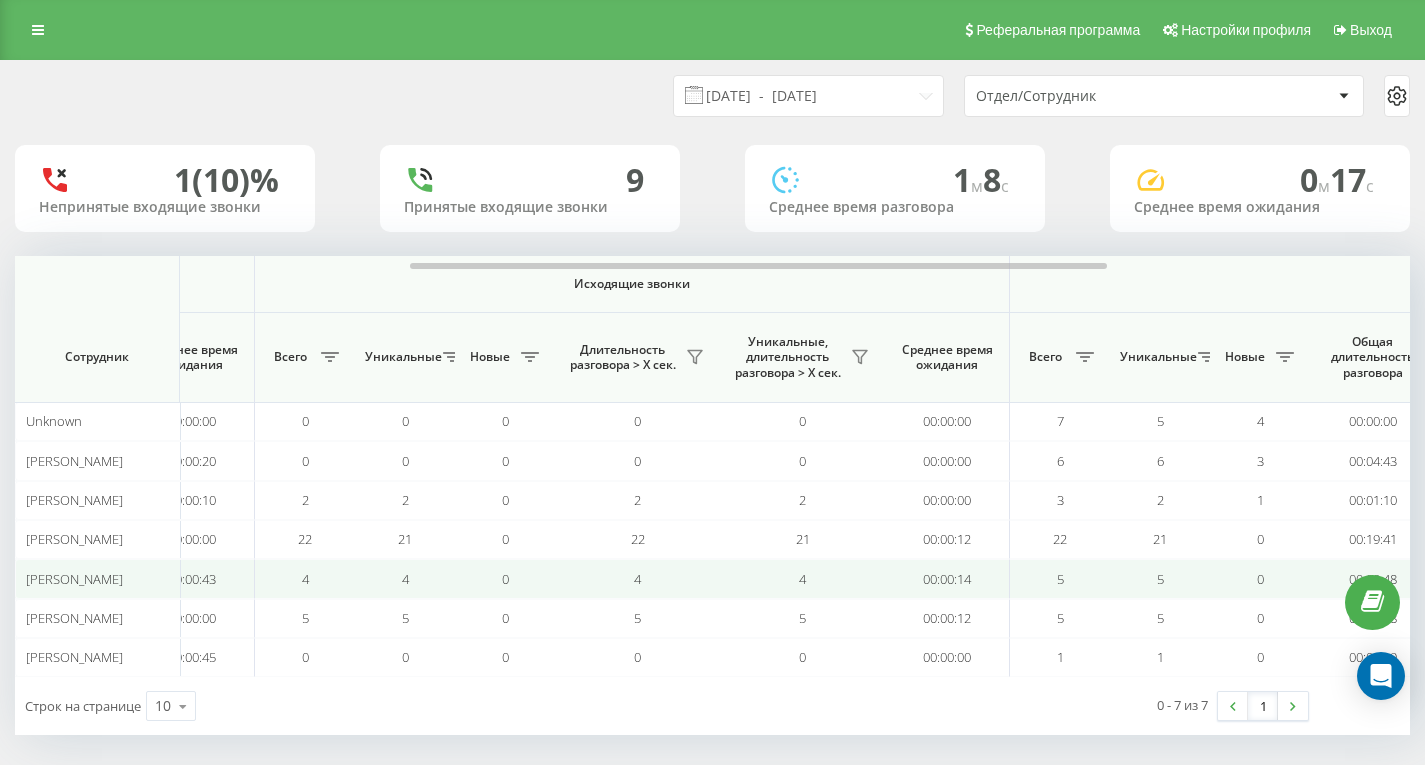 scroll, scrollTop: 0, scrollLeft: 789, axis: horizontal 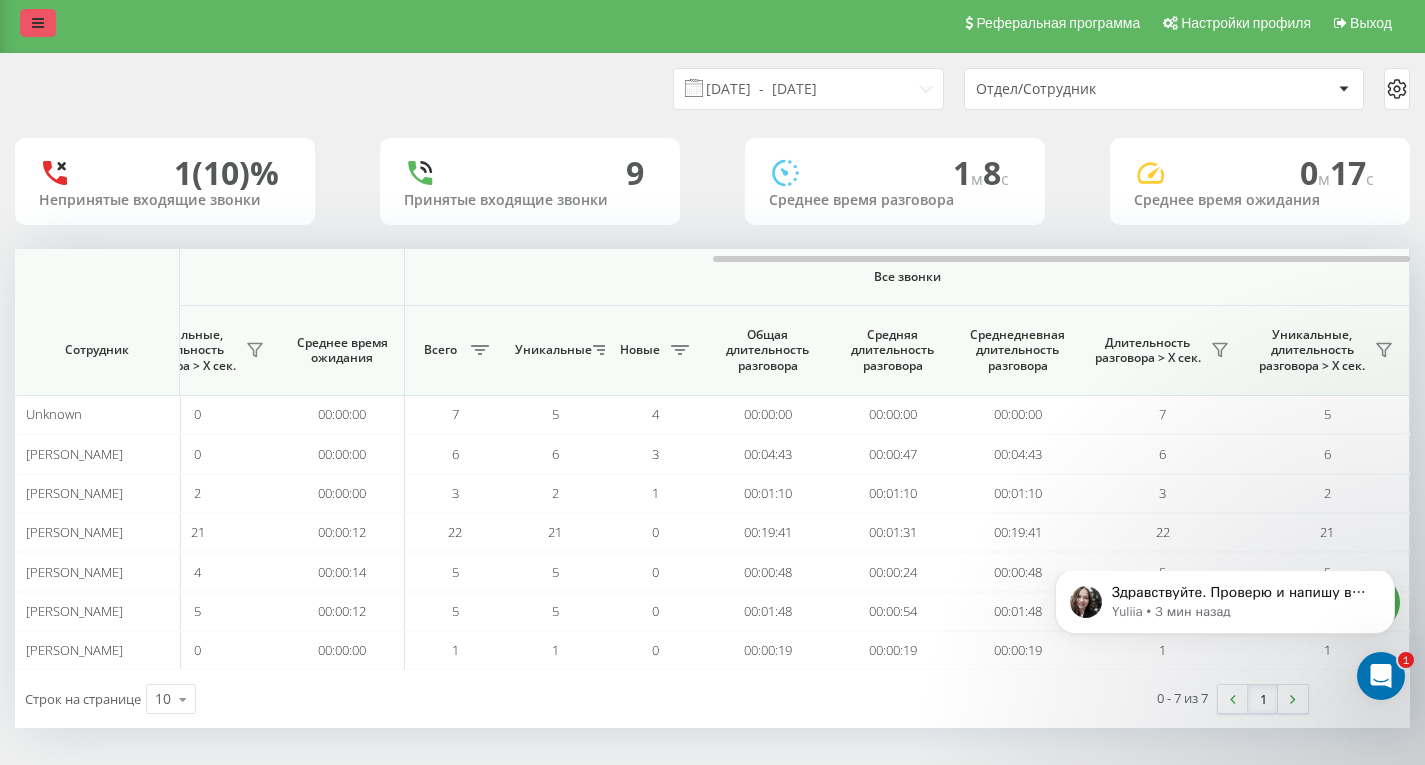 click at bounding box center [38, 23] 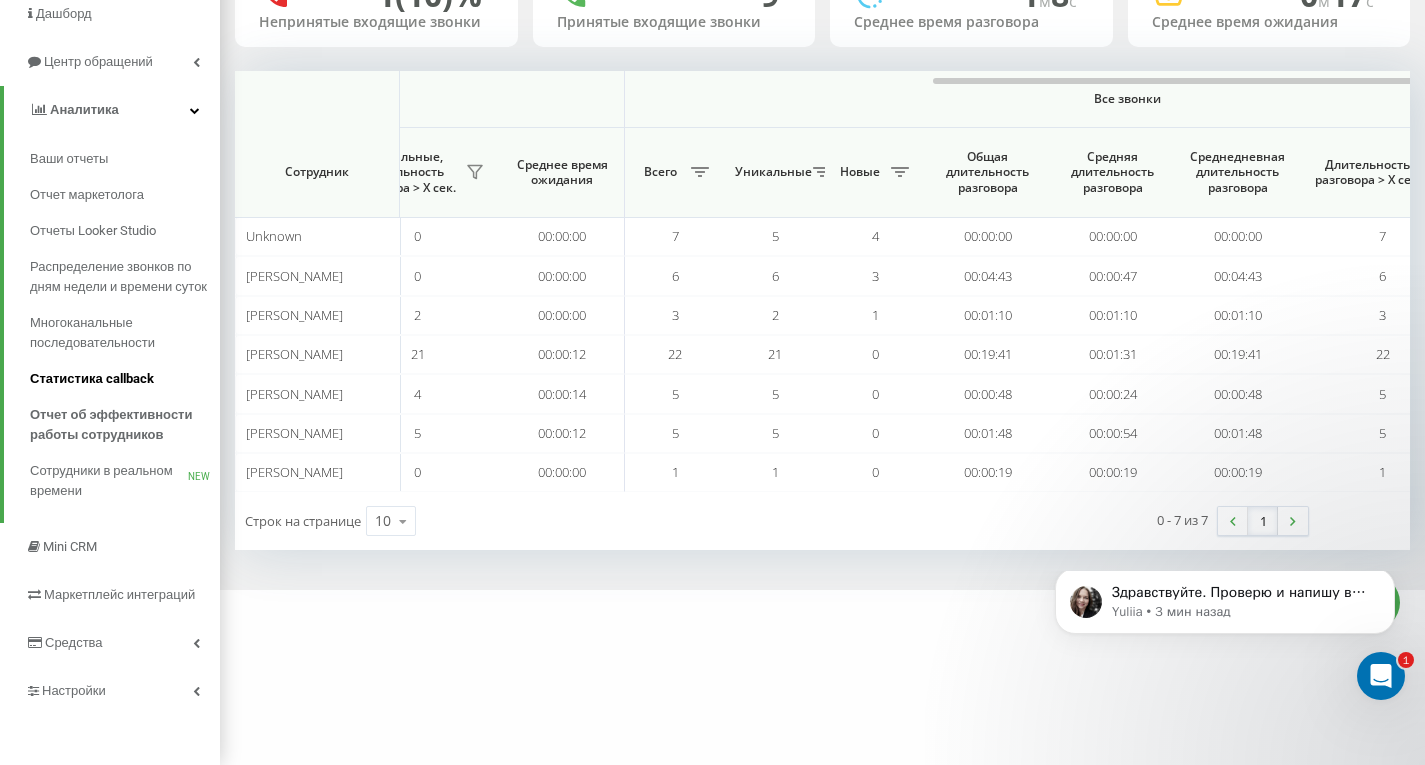 scroll, scrollTop: 205, scrollLeft: 0, axis: vertical 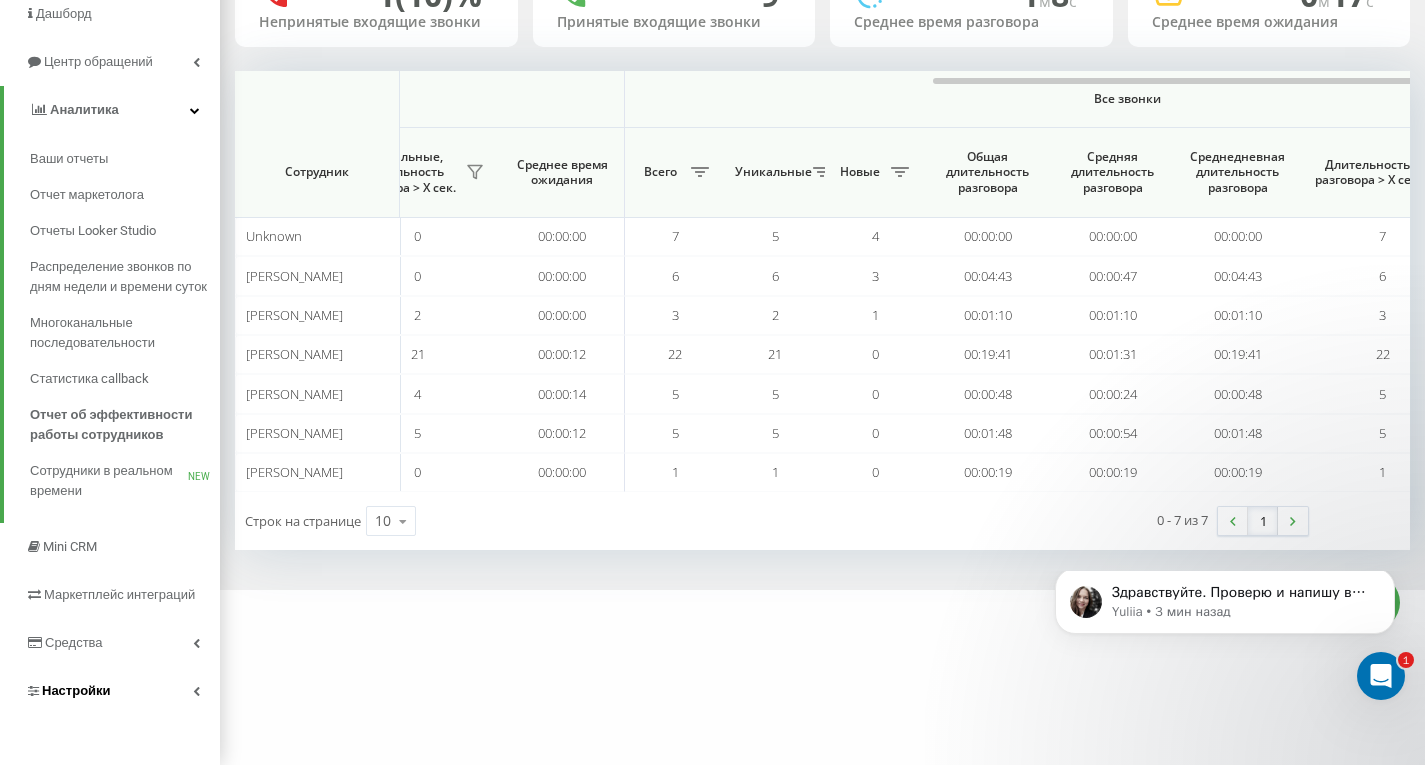 click on "Настройки" at bounding box center [76, 690] 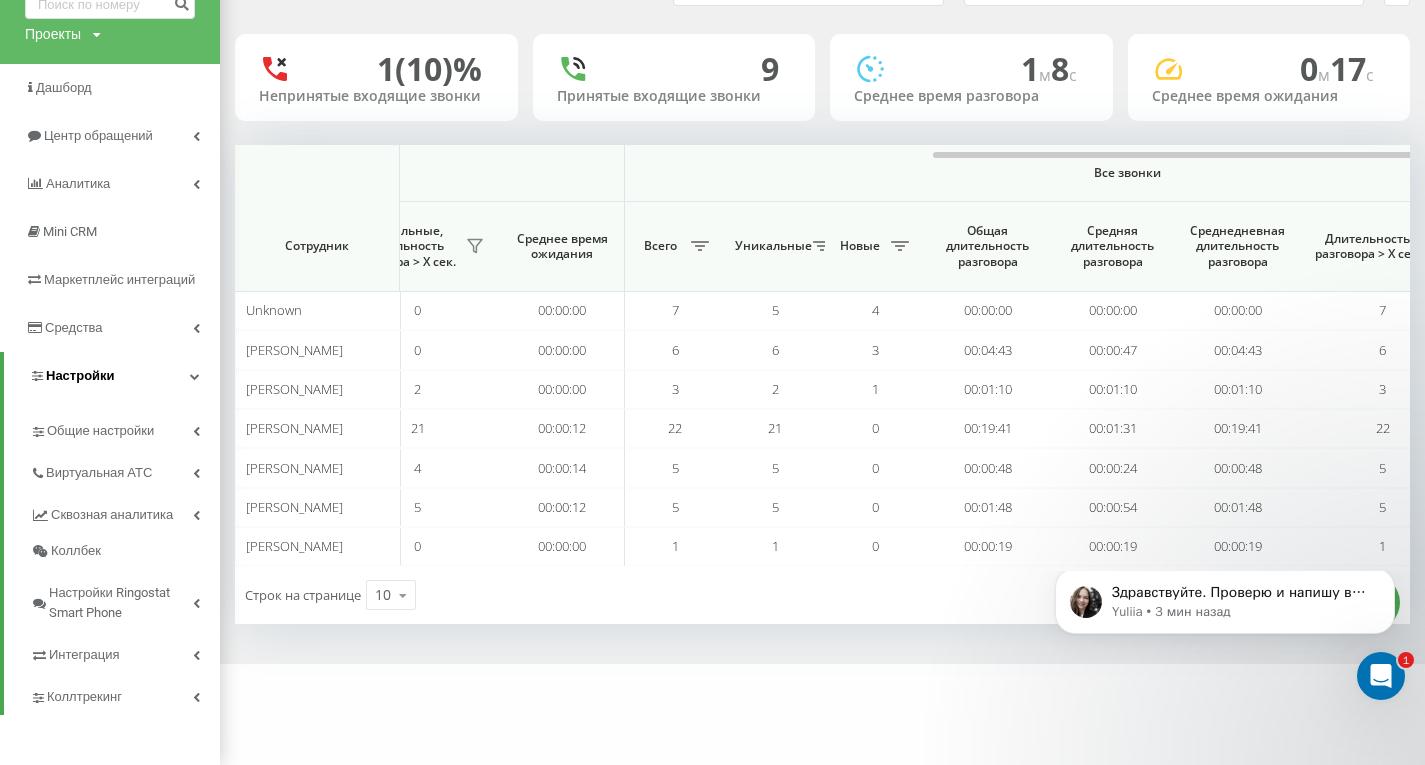 scroll, scrollTop: 111, scrollLeft: 0, axis: vertical 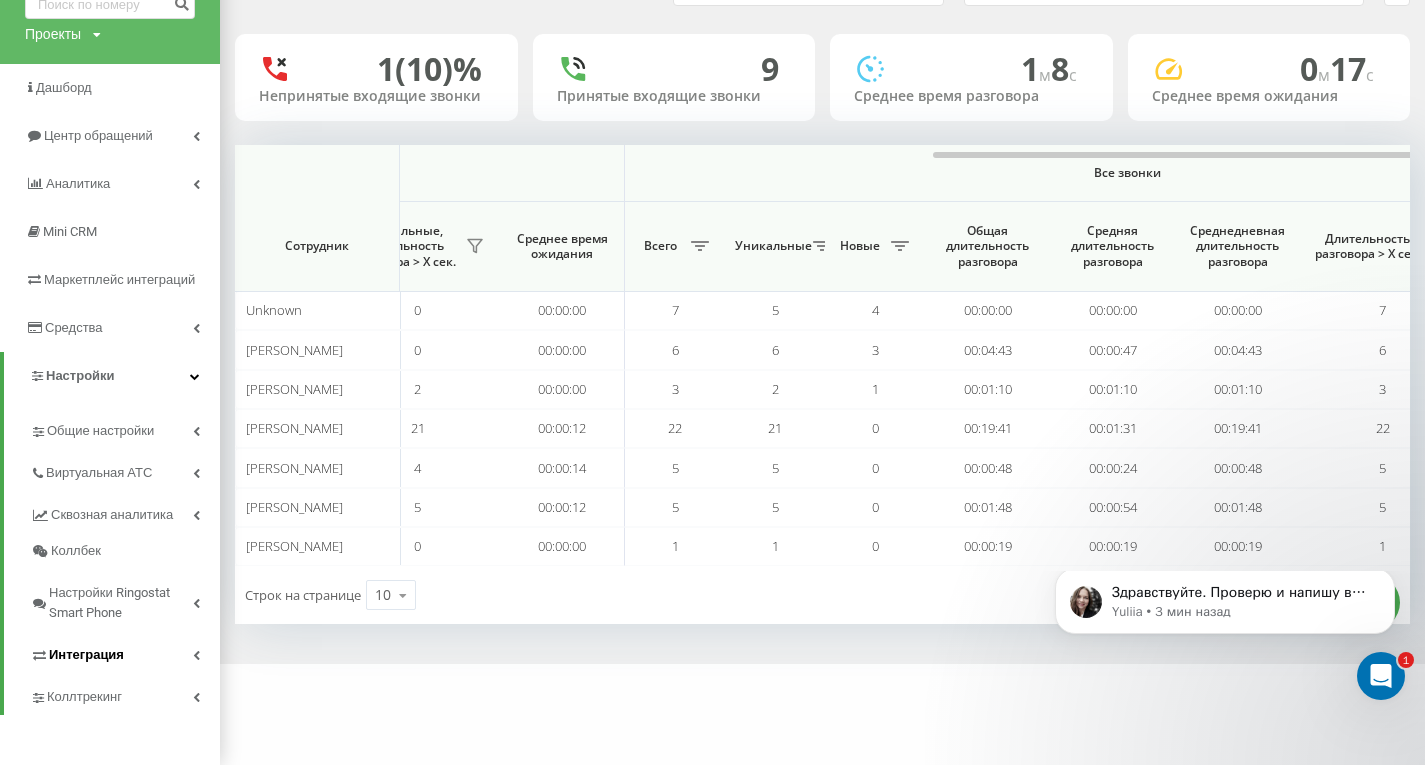 click on "Интеграция" at bounding box center (86, 655) 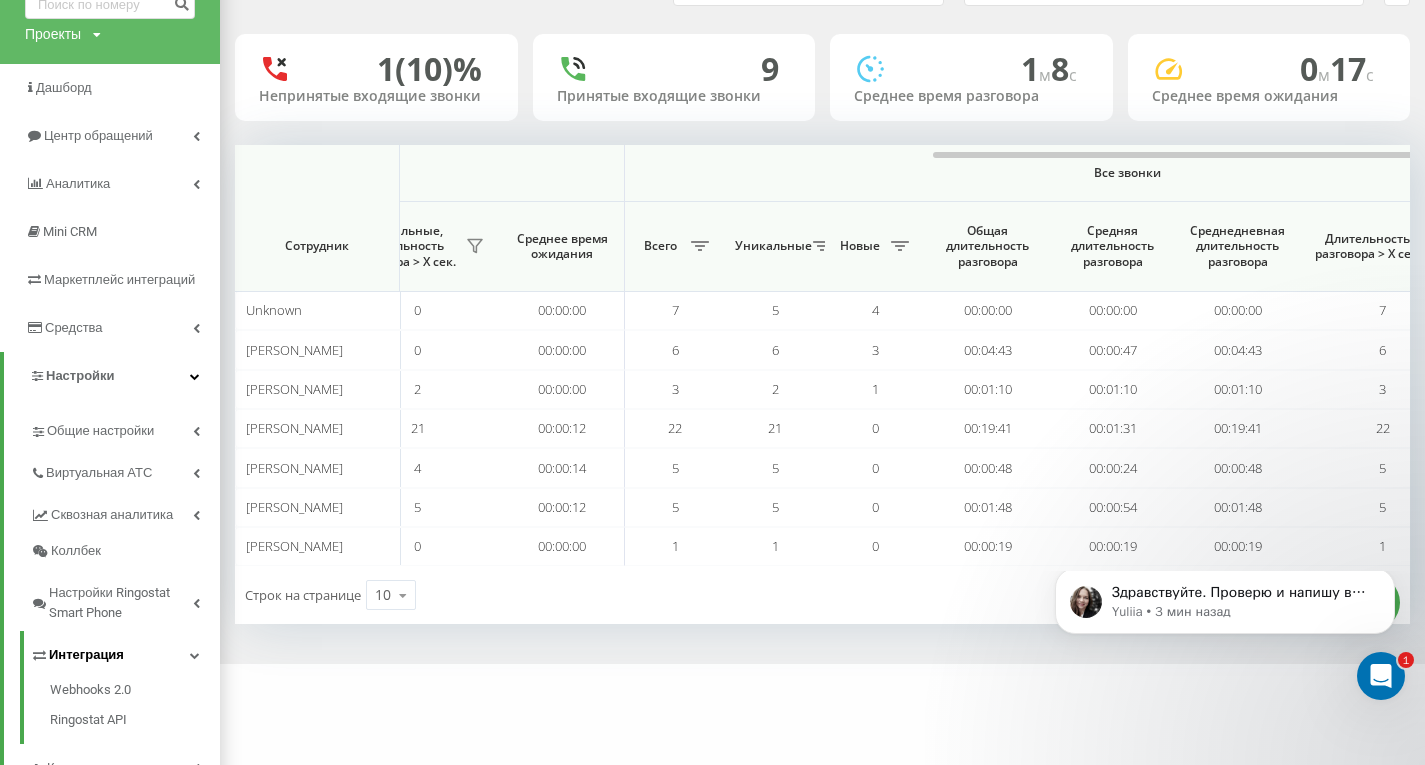 scroll, scrollTop: 182, scrollLeft: 0, axis: vertical 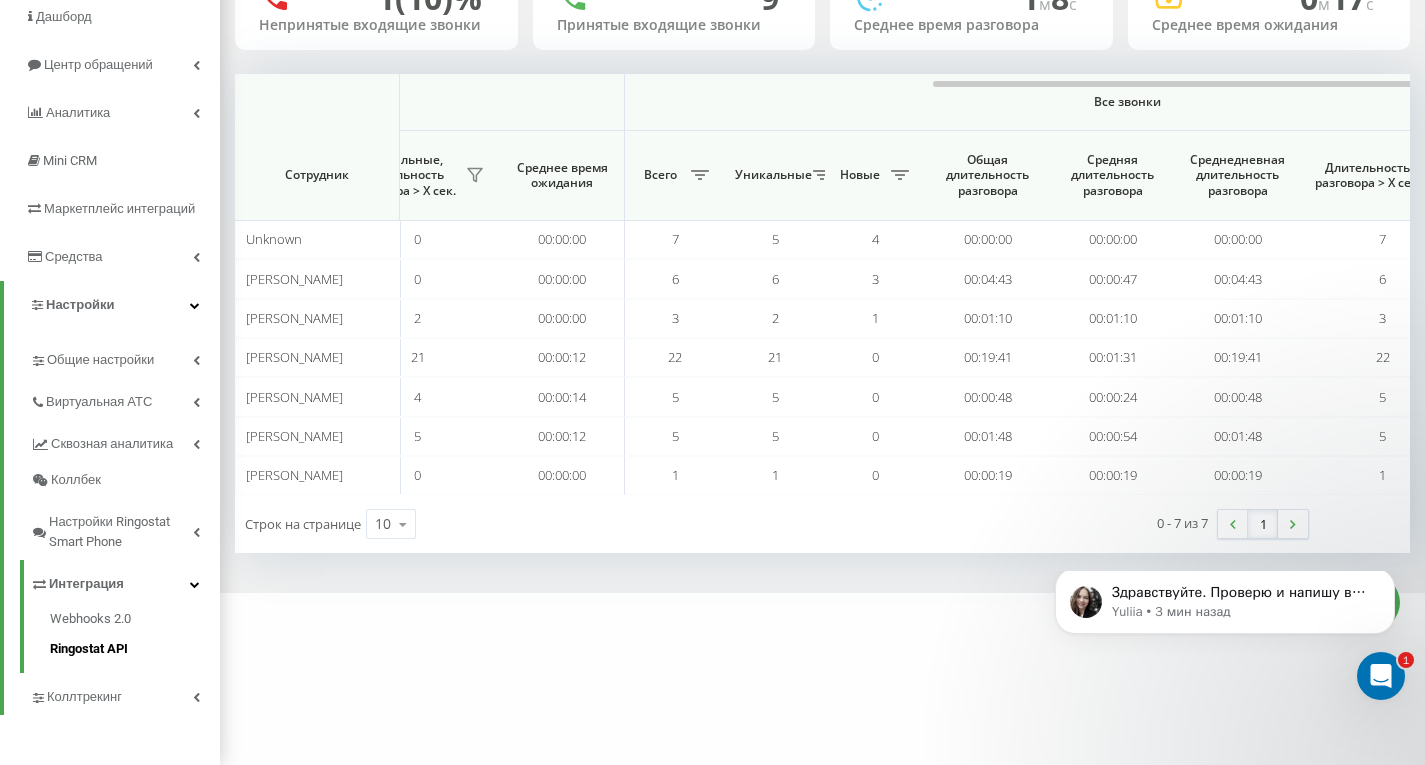 click on "Ringostat API" at bounding box center [135, 646] 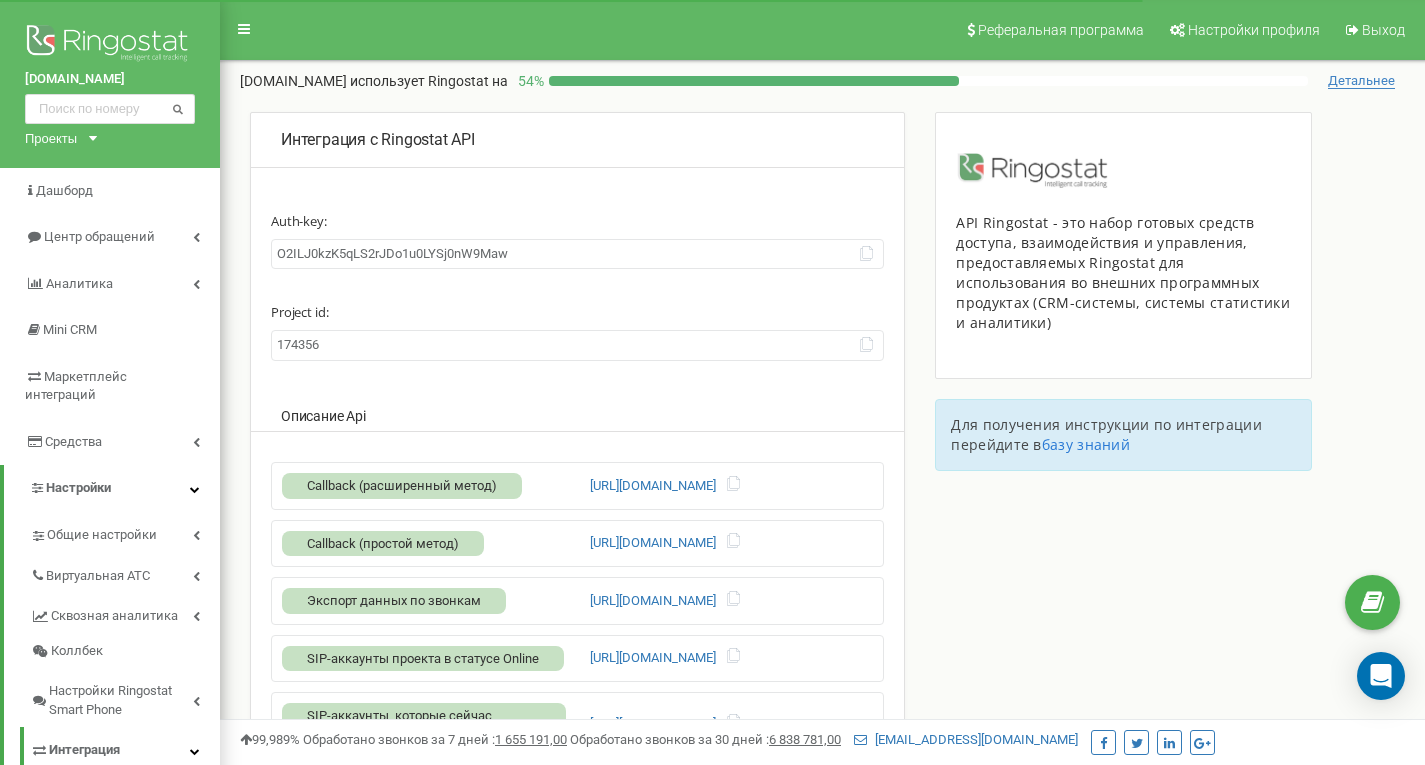 scroll, scrollTop: 435, scrollLeft: 0, axis: vertical 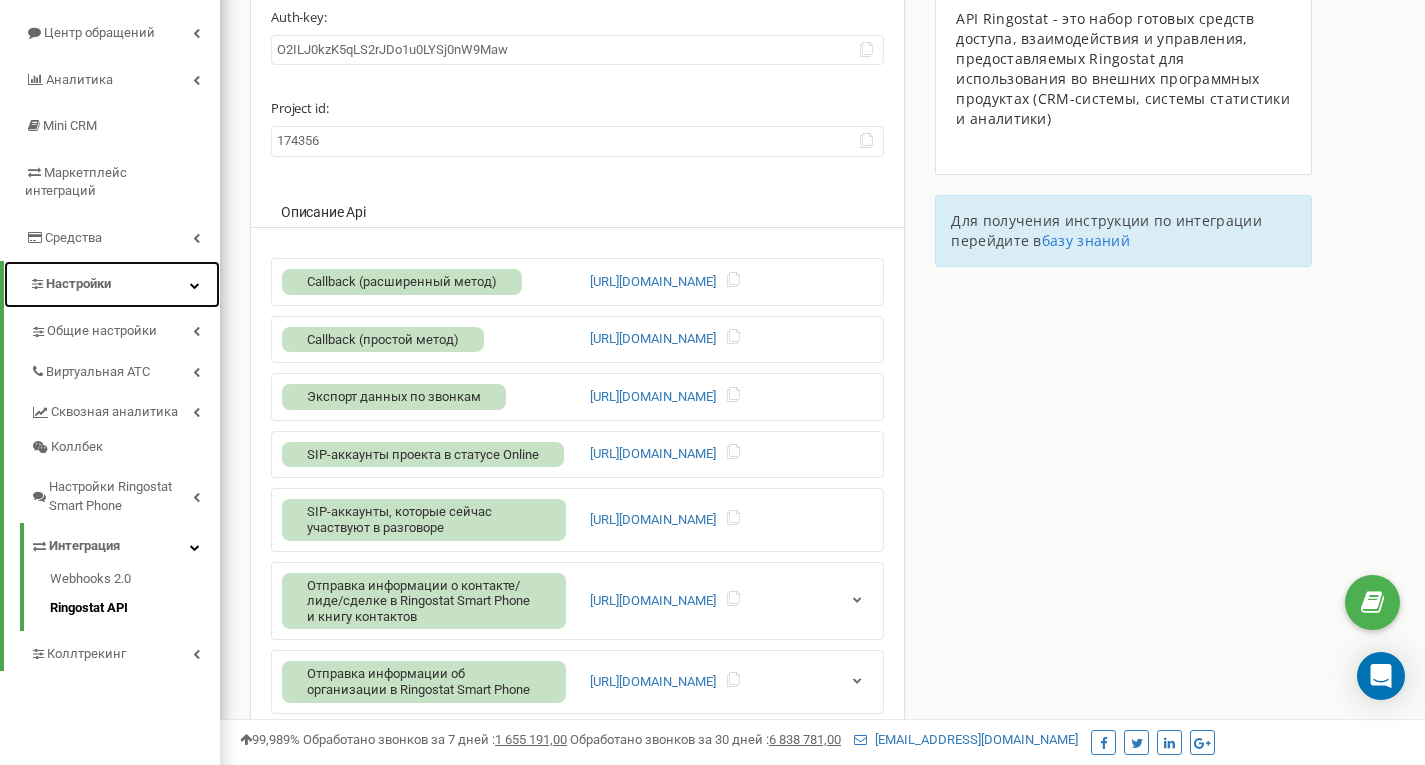 click on "Настройки" at bounding box center (78, 283) 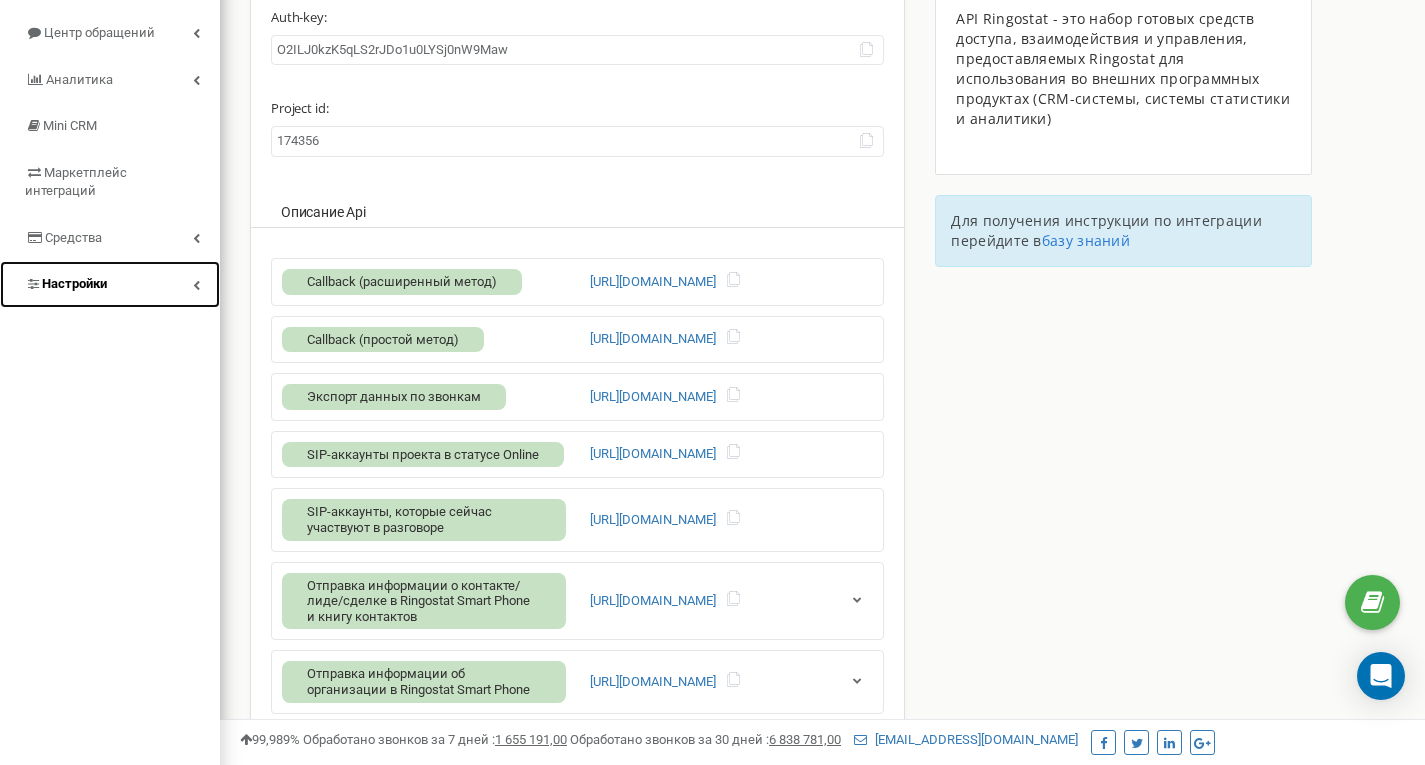 click on "Настройки" at bounding box center (74, 283) 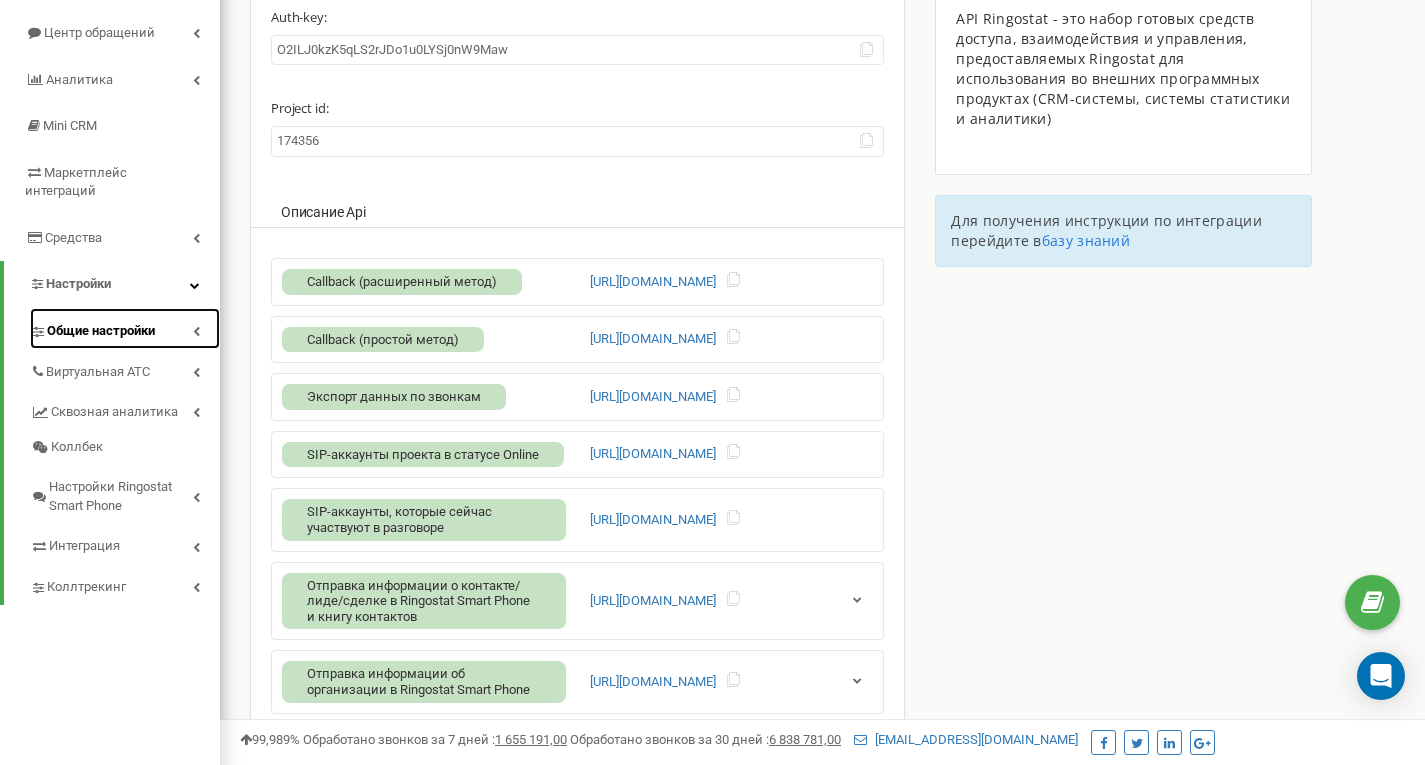 click on "Общие настройки" at bounding box center [101, 331] 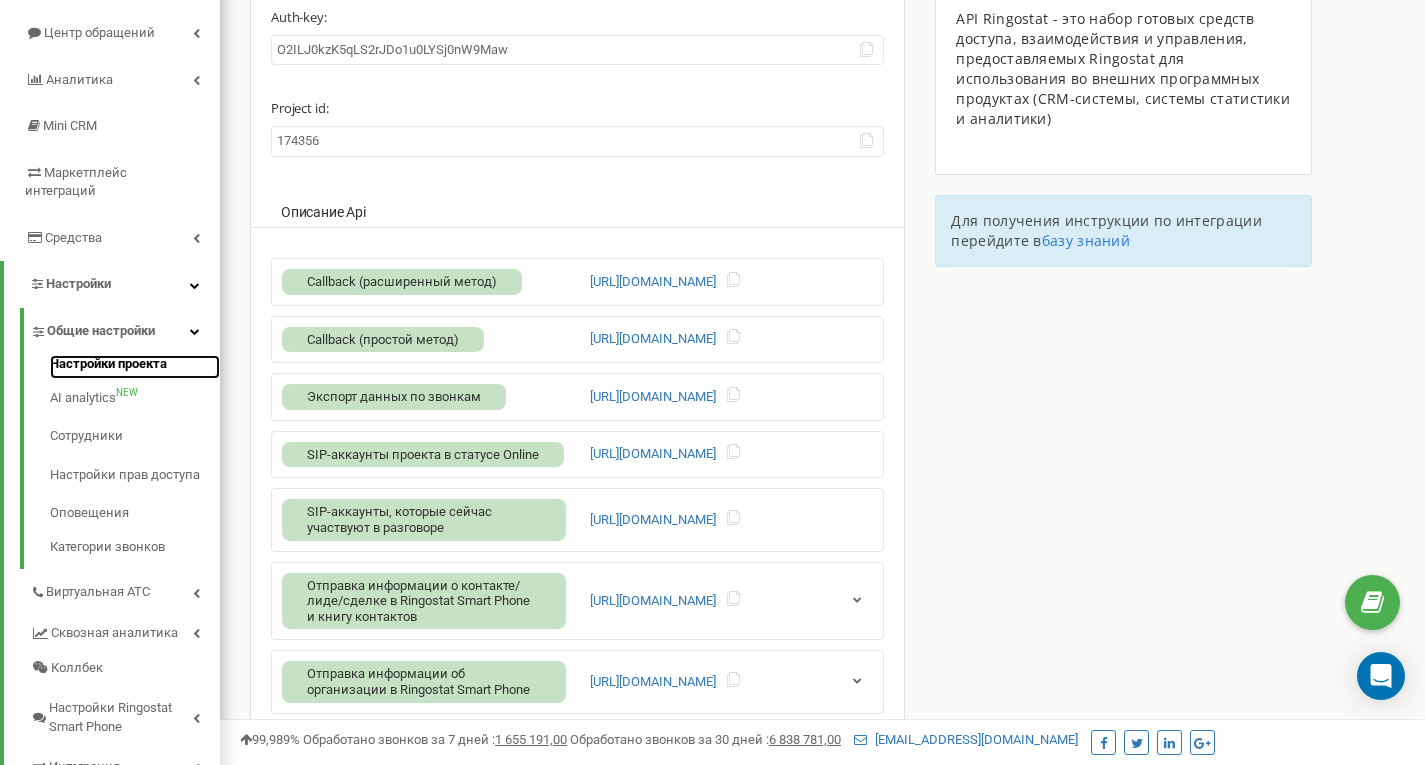 click on "Настройки проекта" at bounding box center [135, 367] 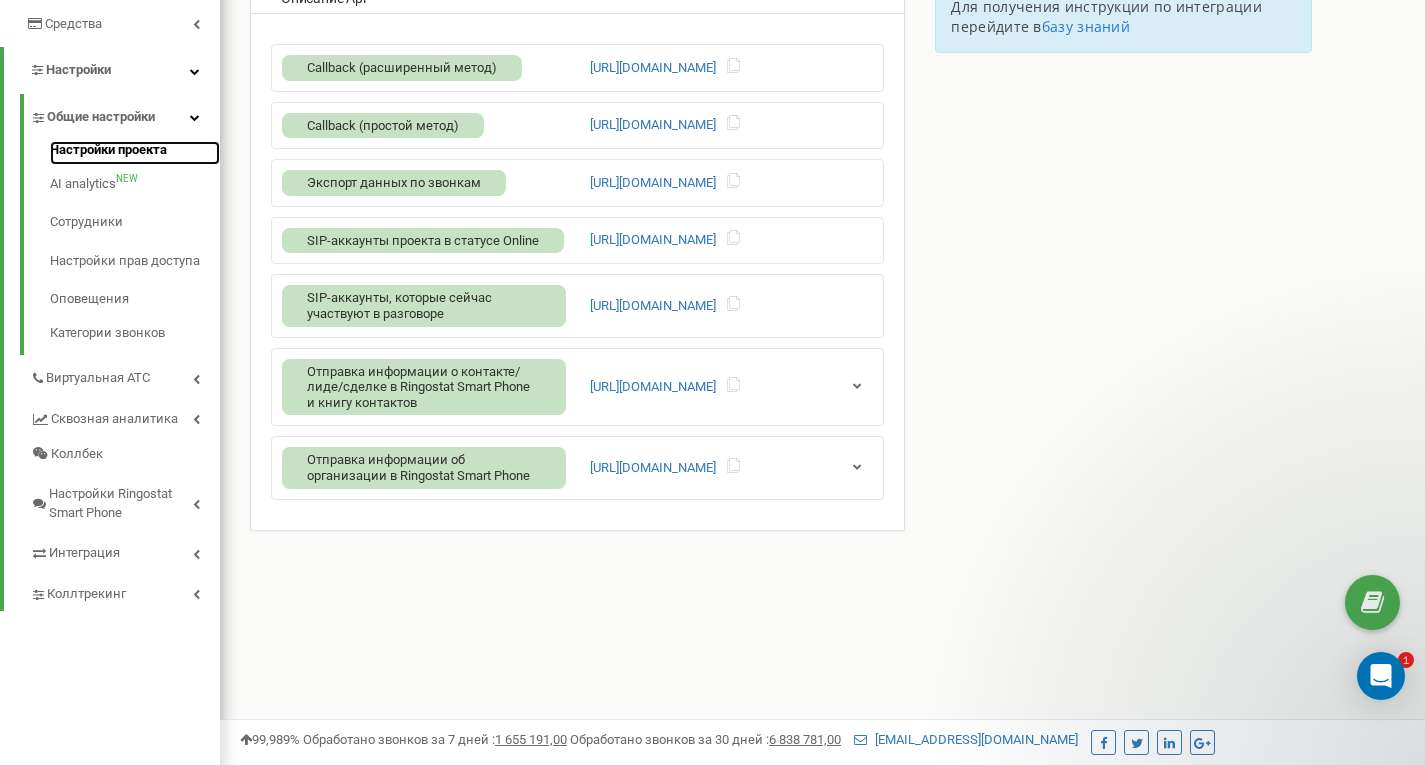 scroll, scrollTop: 435, scrollLeft: 0, axis: vertical 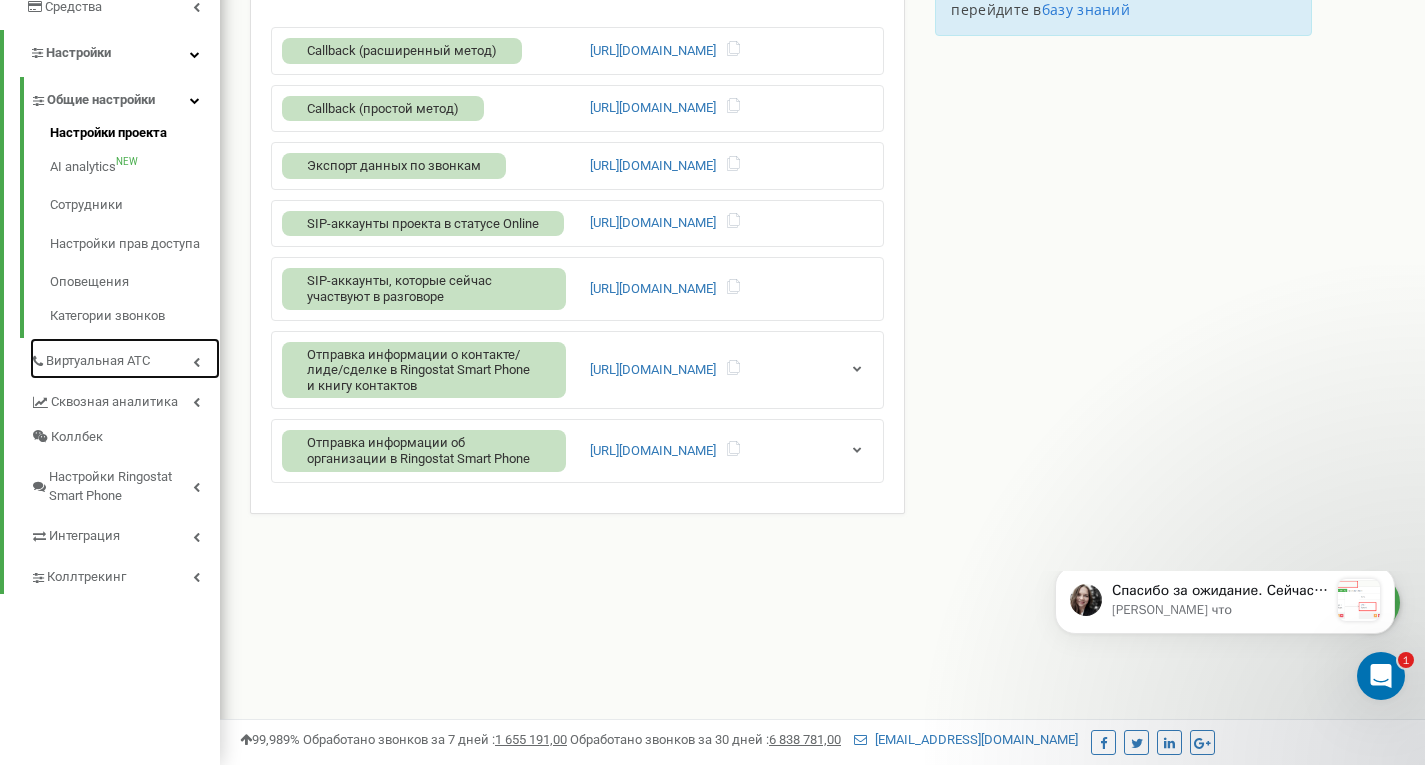 click on "Виртуальная АТС" at bounding box center [98, 361] 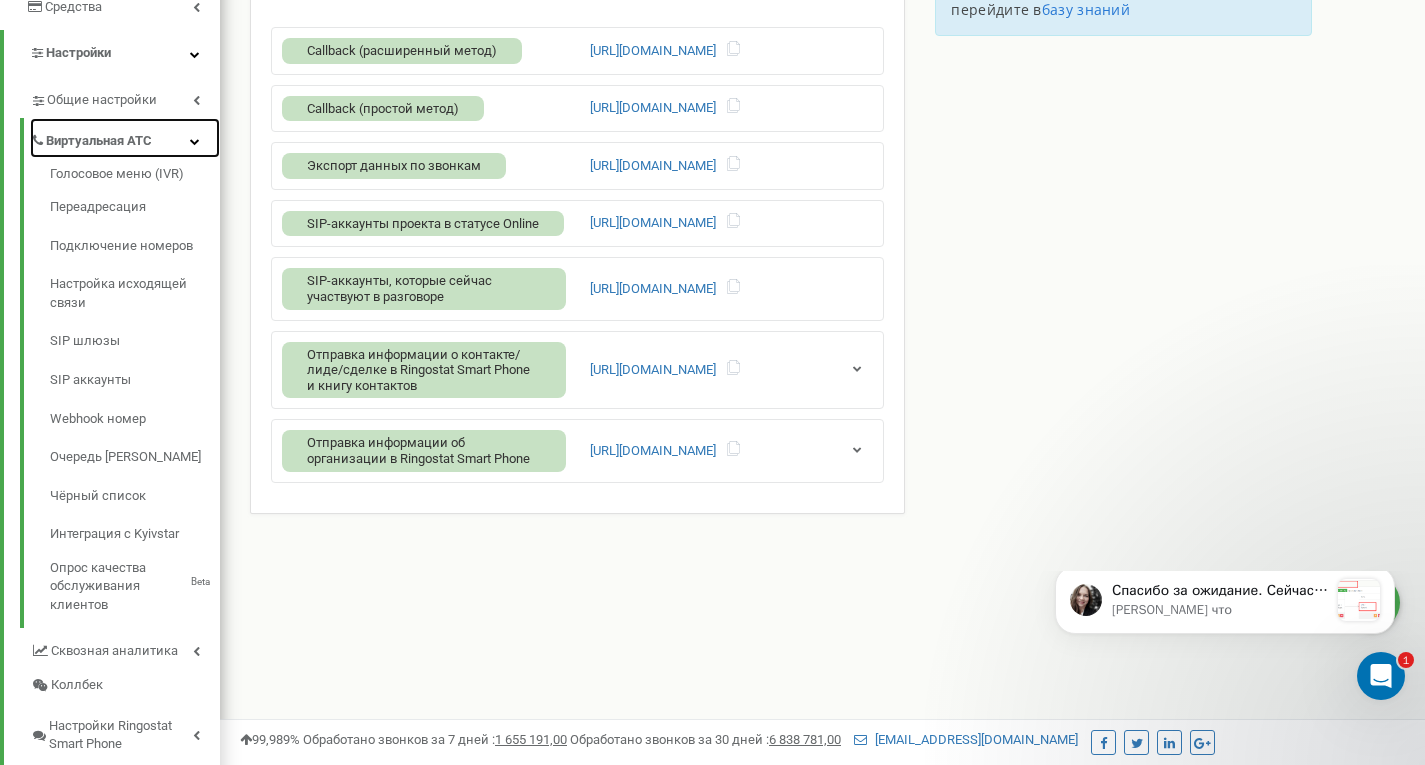 scroll, scrollTop: 544, scrollLeft: 0, axis: vertical 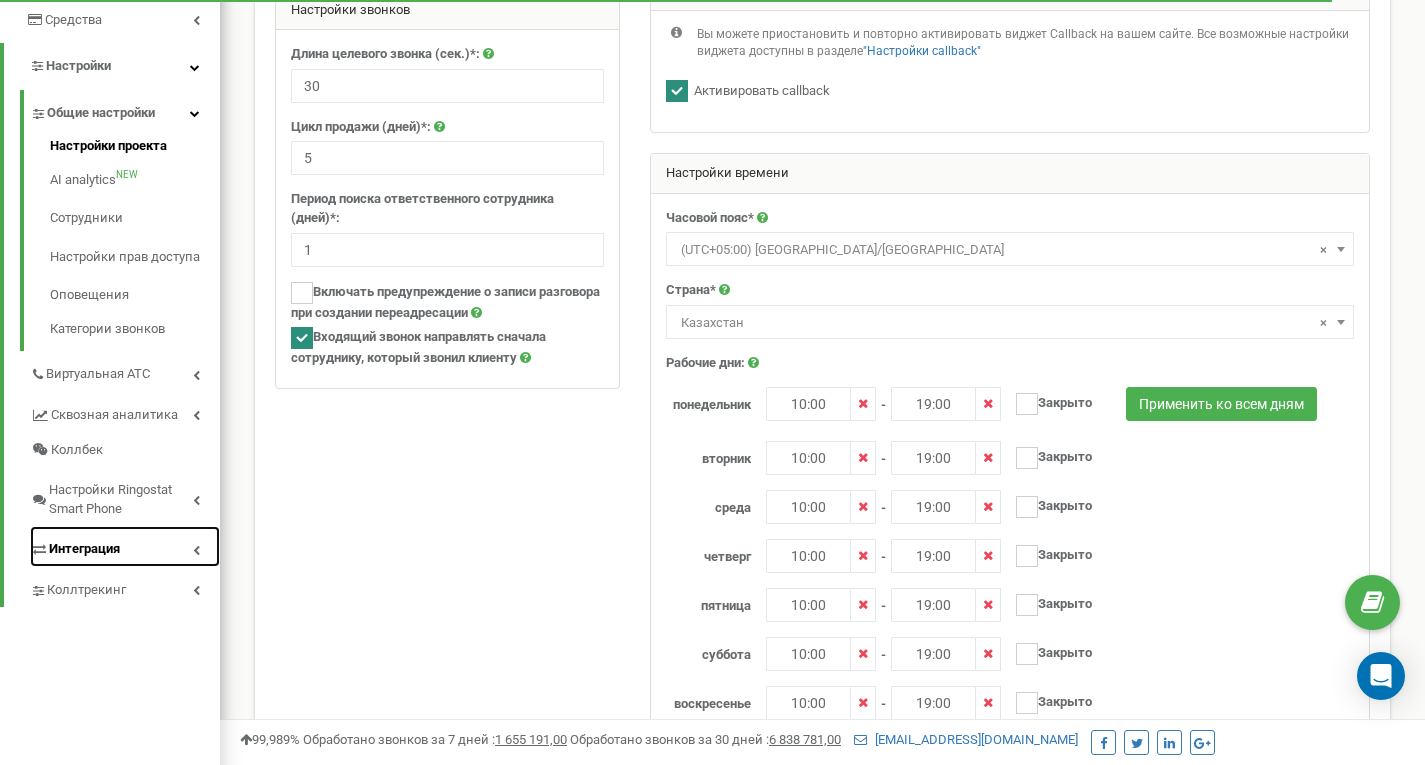 click on "Интеграция" at bounding box center (84, 549) 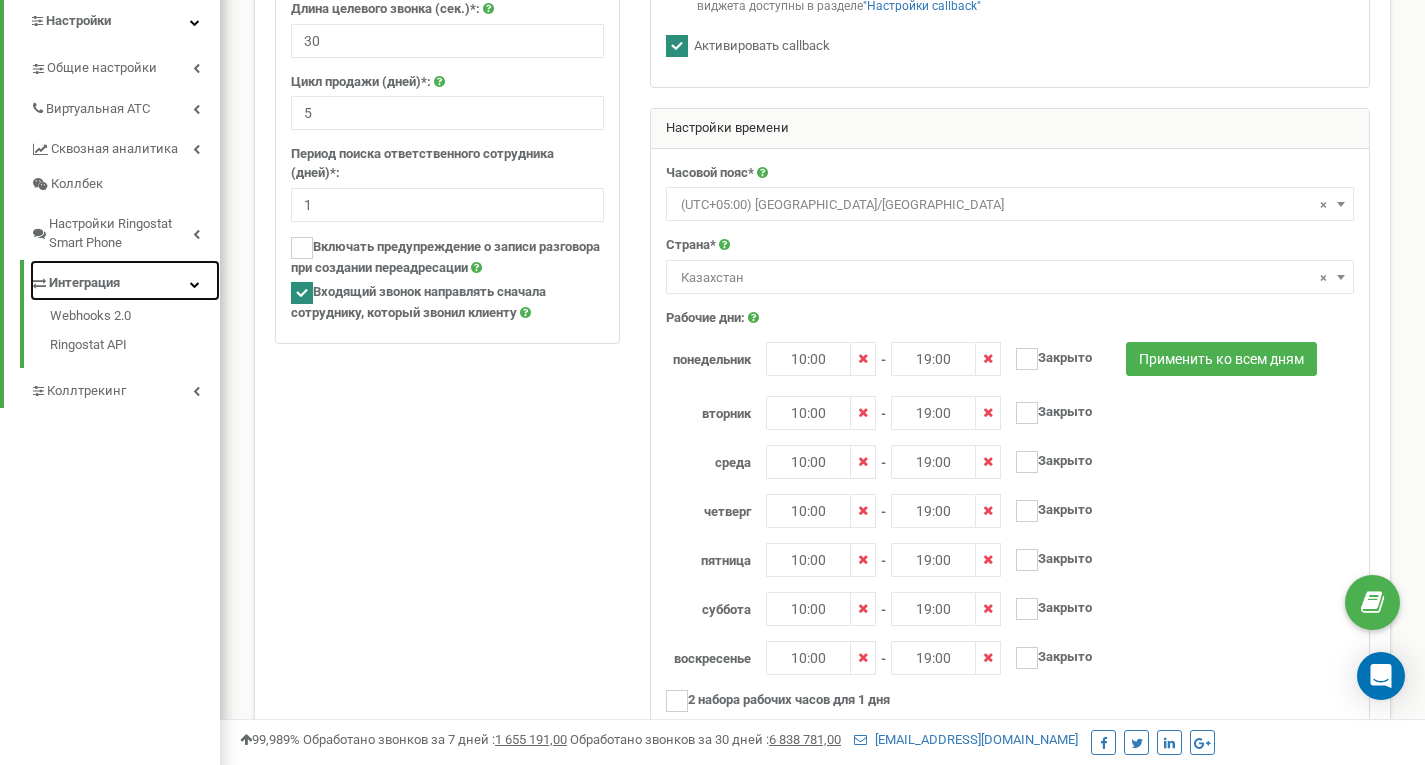 scroll, scrollTop: 468, scrollLeft: 0, axis: vertical 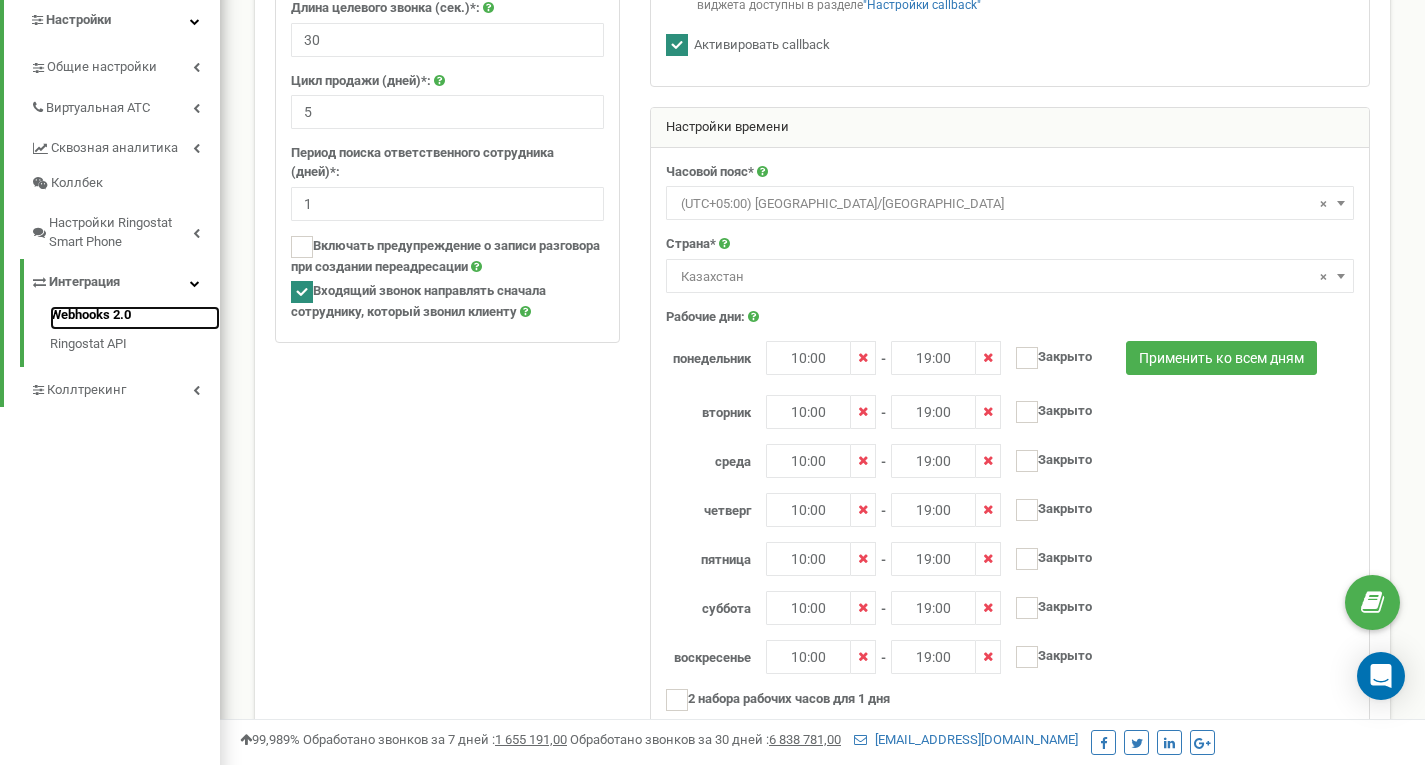 click on "Webhooks 2.0" at bounding box center (135, 318) 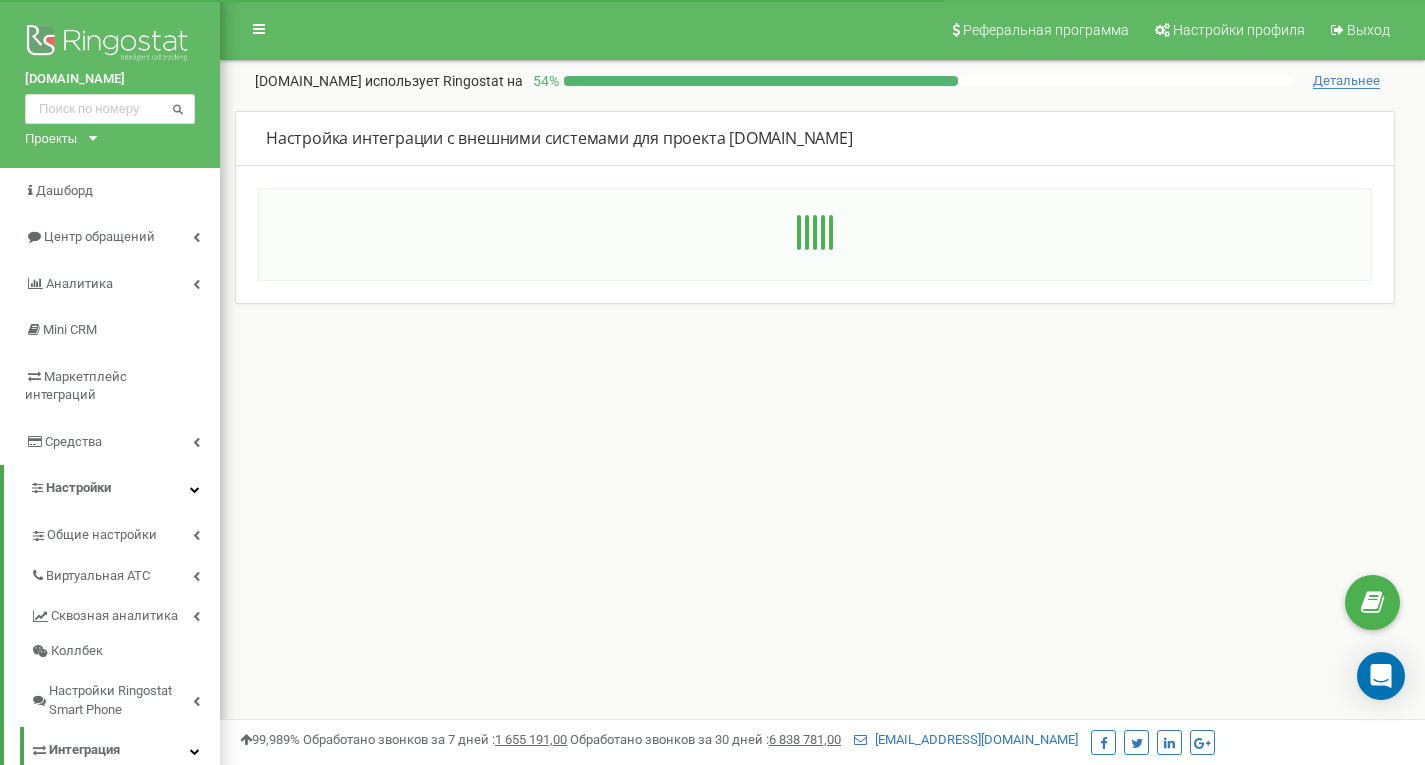 scroll, scrollTop: 0, scrollLeft: 0, axis: both 